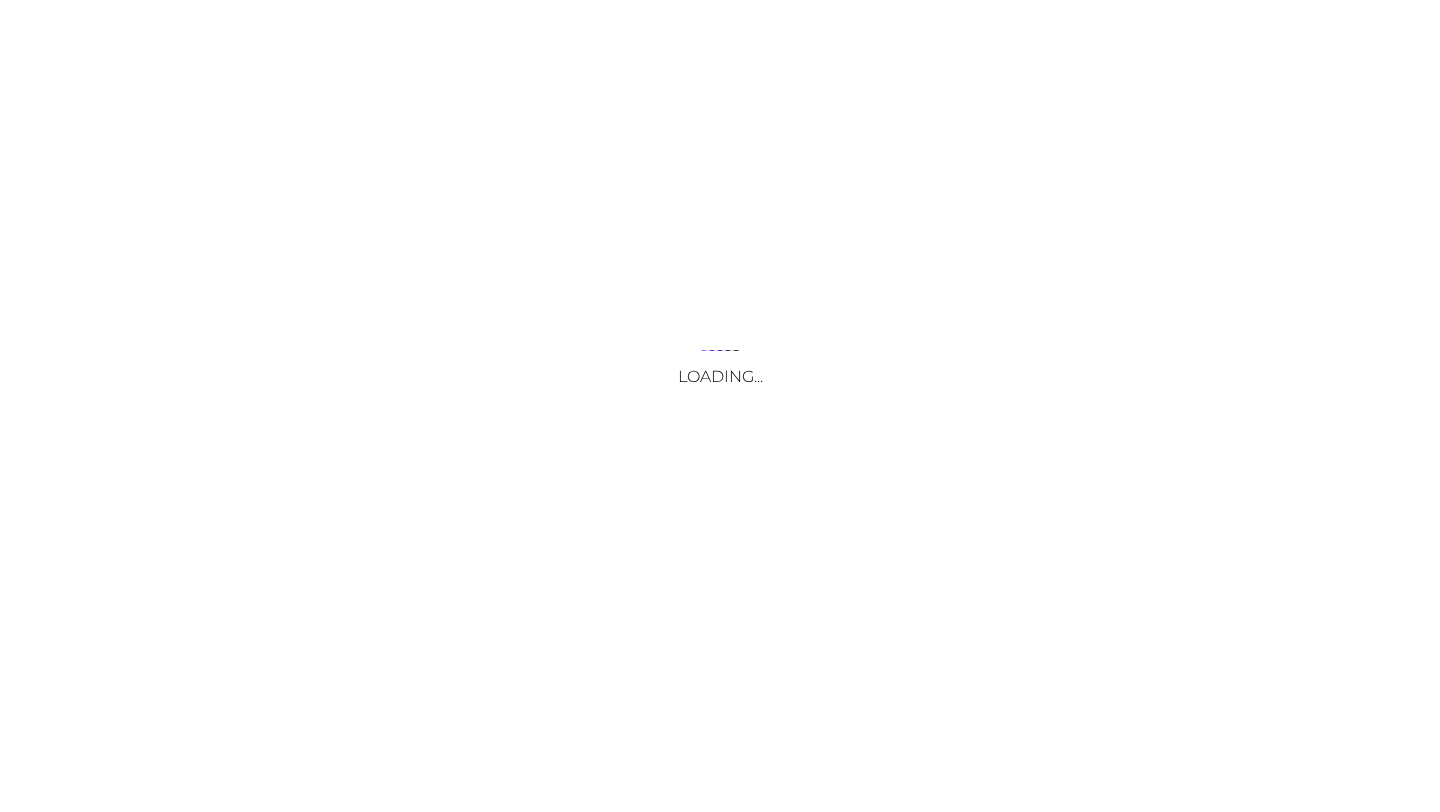 scroll, scrollTop: 0, scrollLeft: 0, axis: both 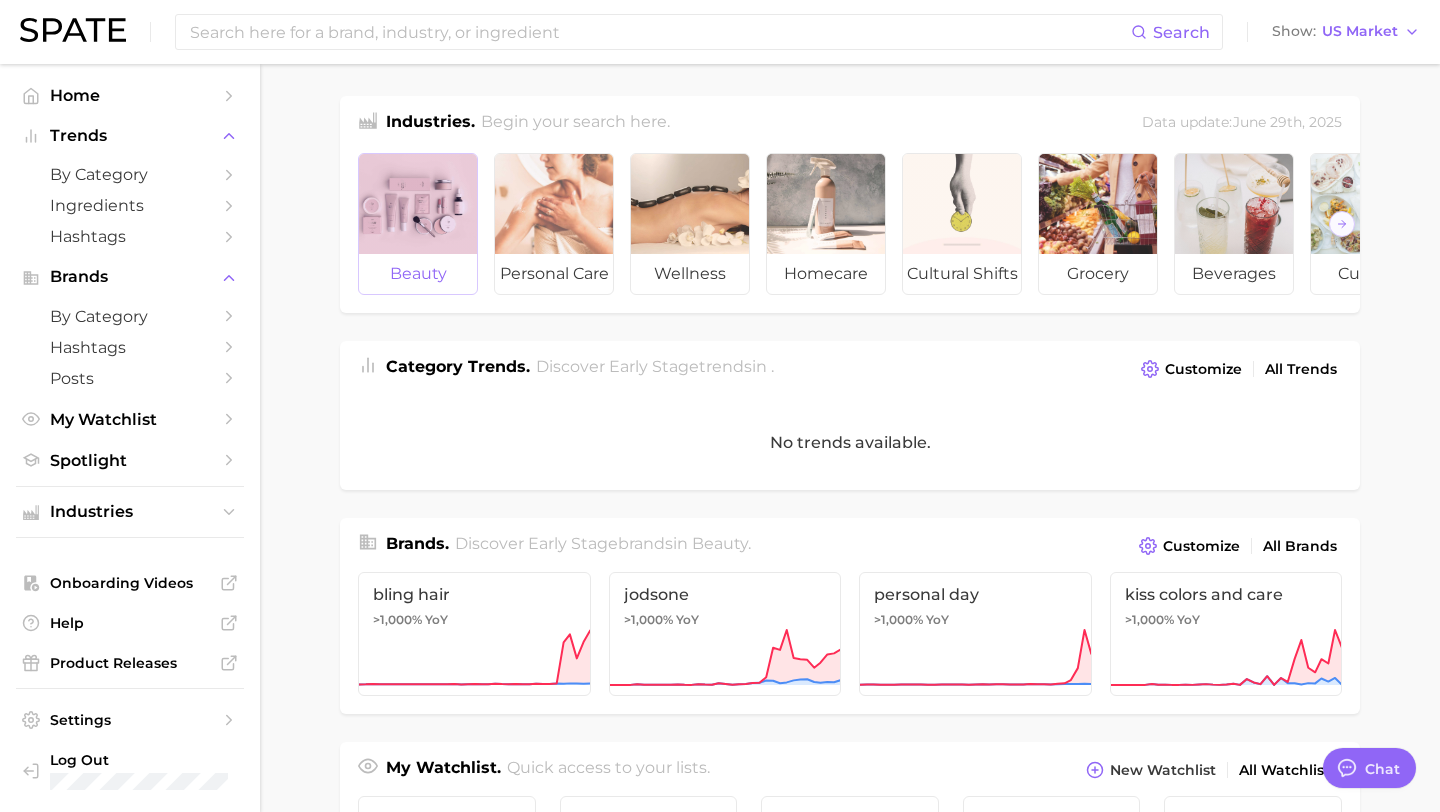 click at bounding box center (418, 204) 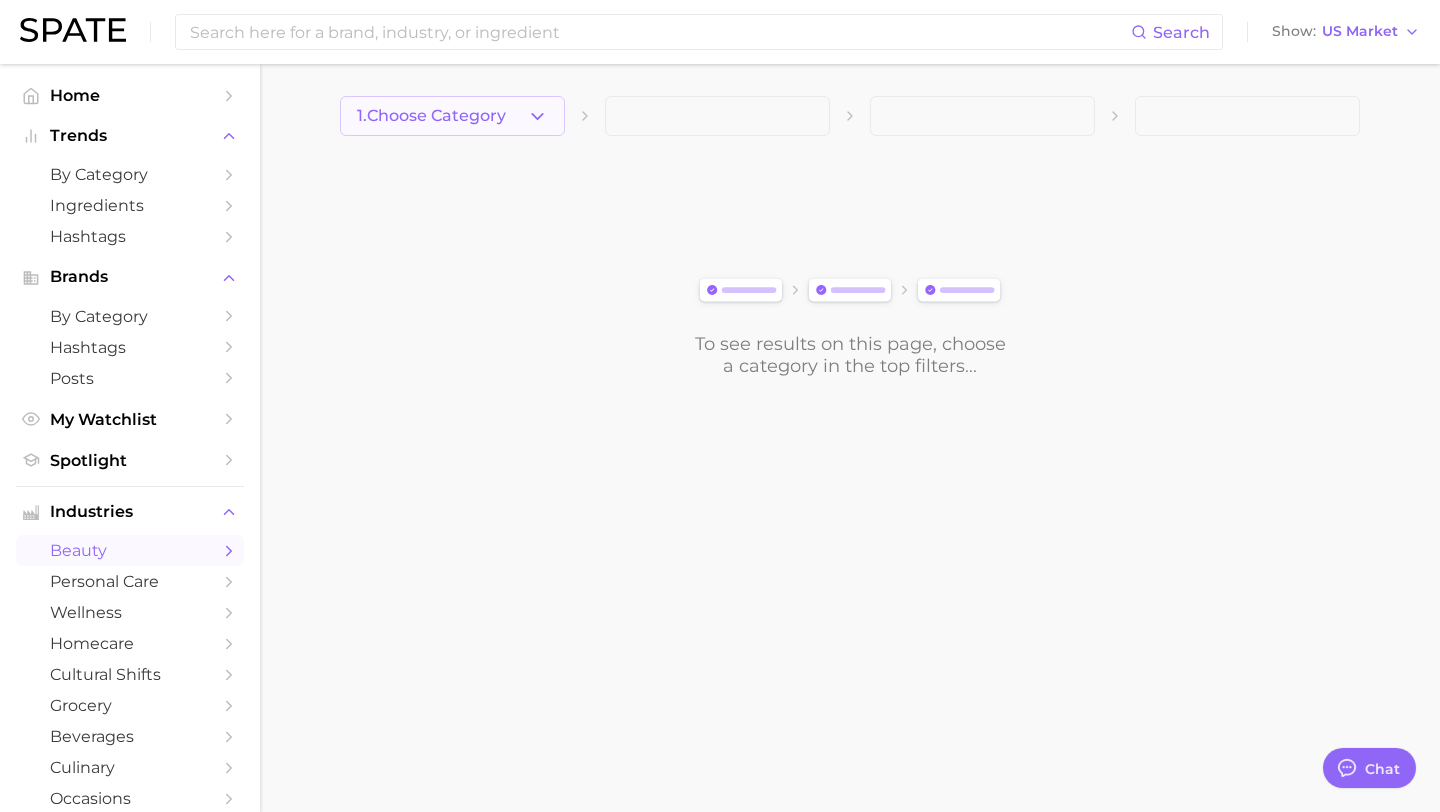 click 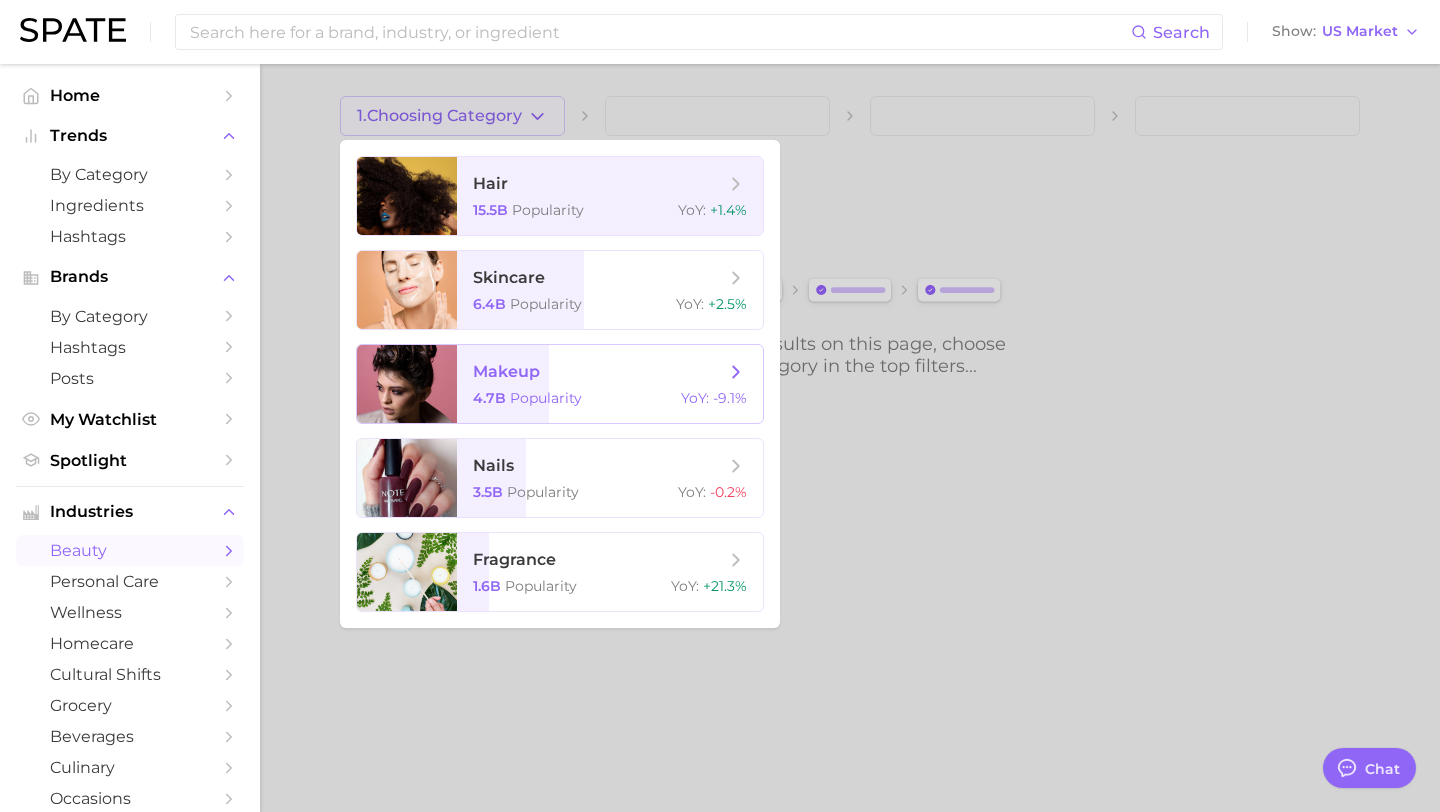 click on "makeup 4.7b   Popularity YoY :   -9.1%" at bounding box center (610, 384) 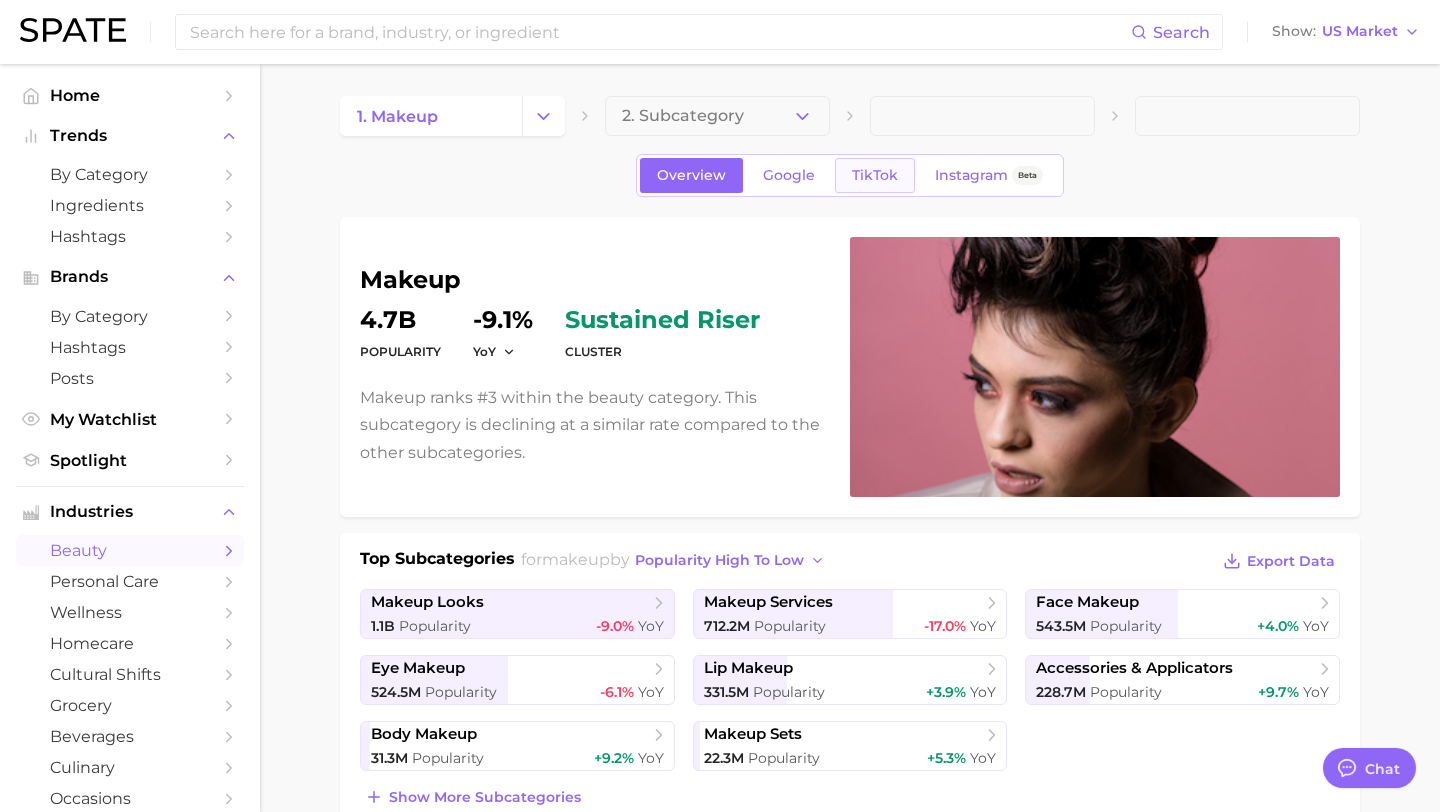 click on "TikTok" at bounding box center [875, 175] 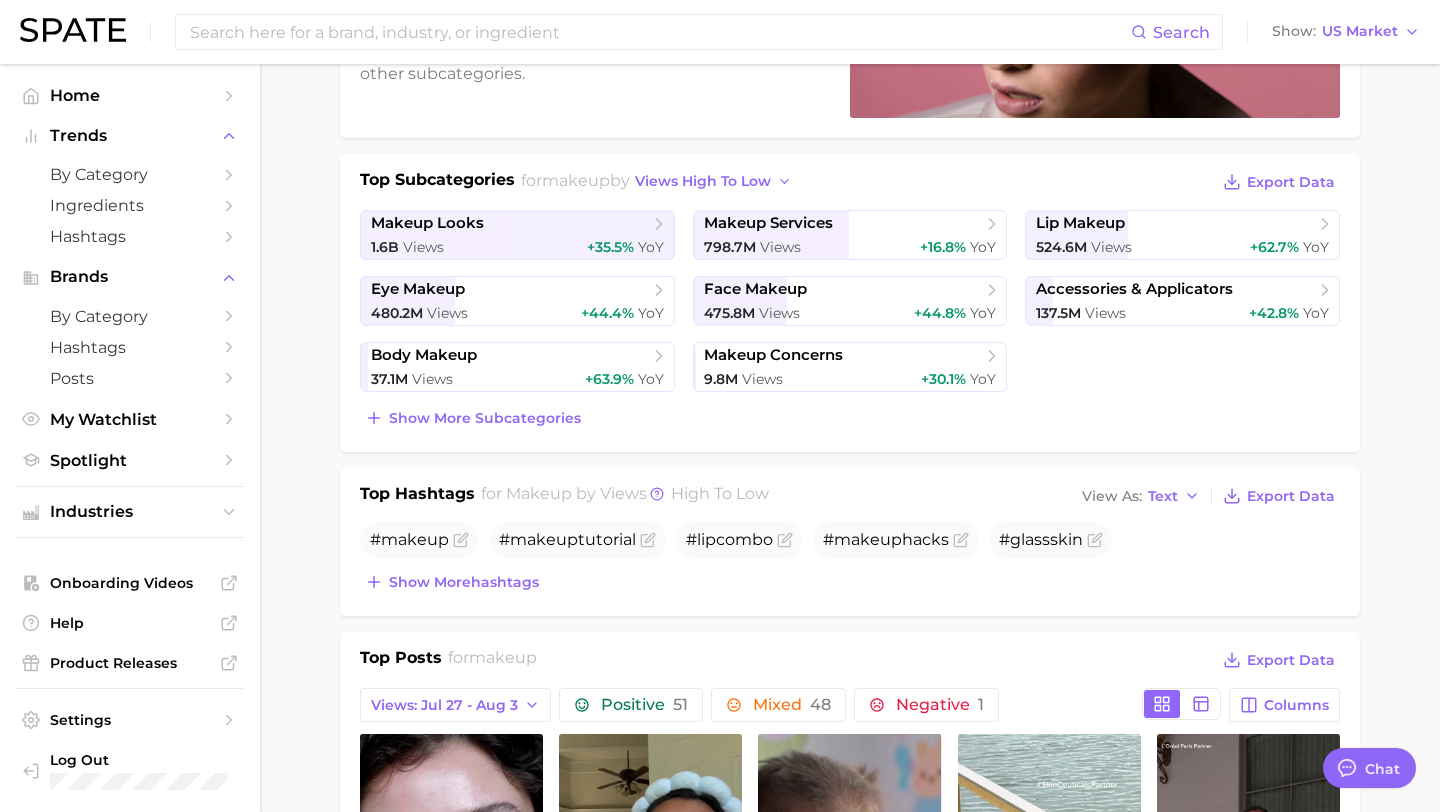 scroll, scrollTop: 0, scrollLeft: 0, axis: both 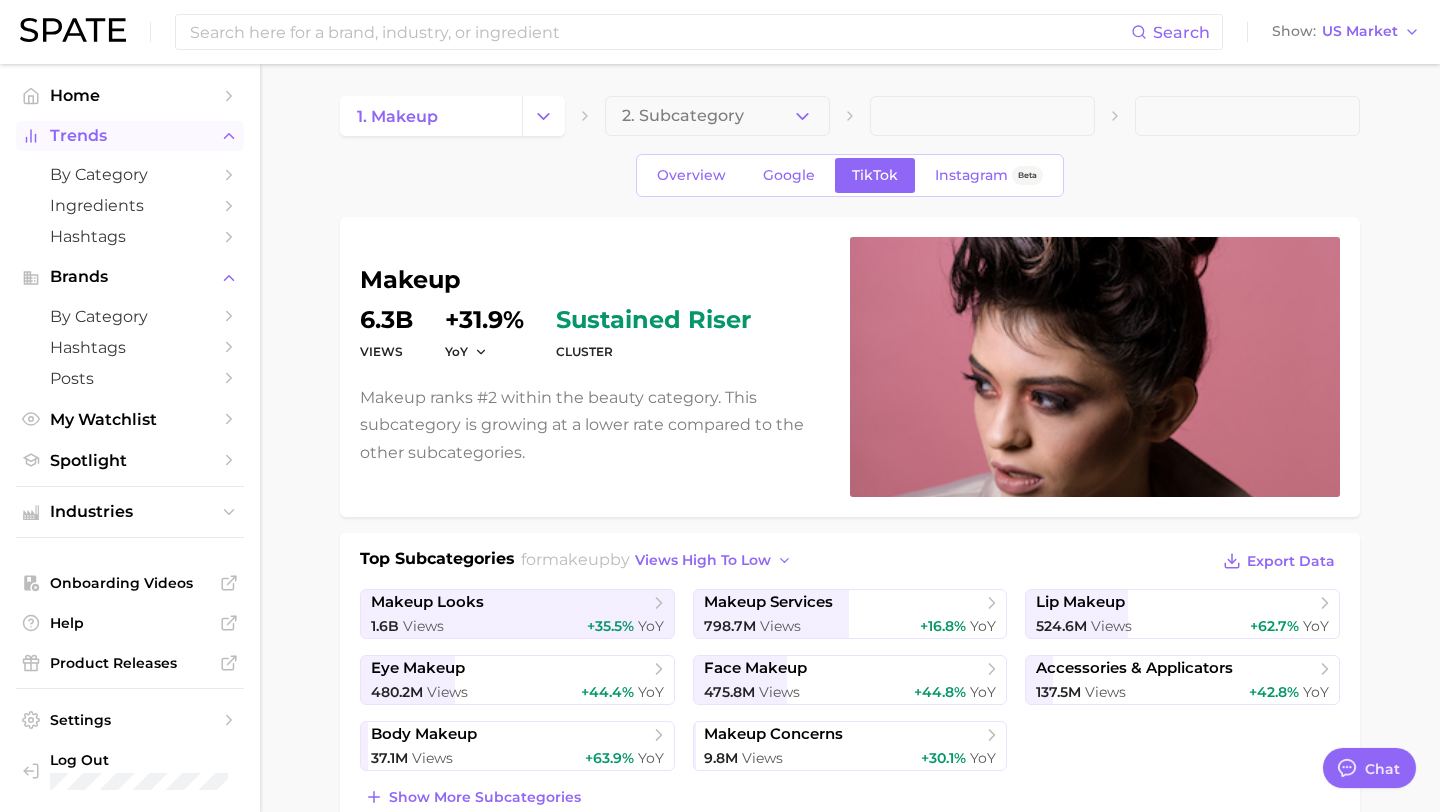 click on "Trends" at bounding box center (130, 136) 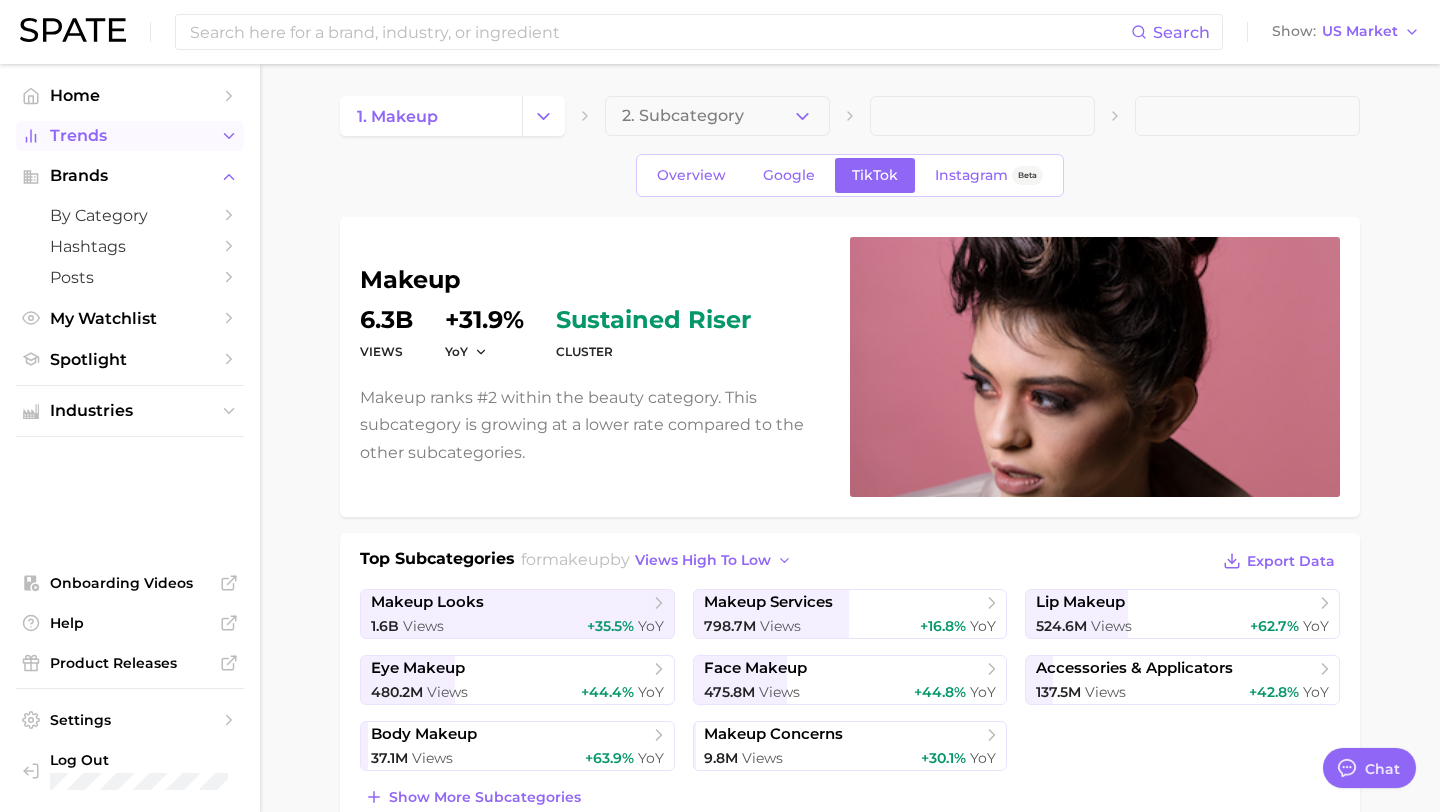 click on "Trends" at bounding box center [130, 136] 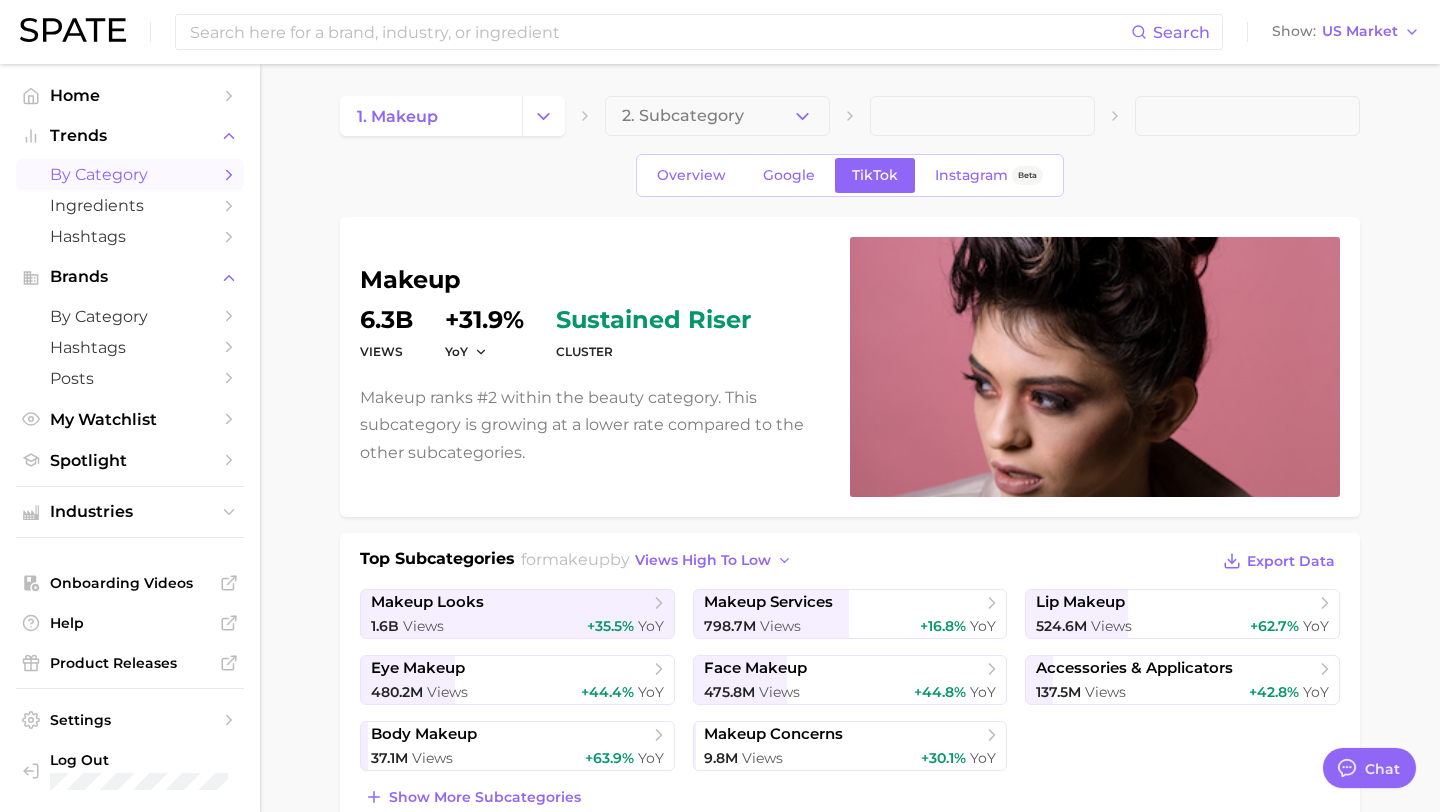 click on "by Category" at bounding box center (130, 174) 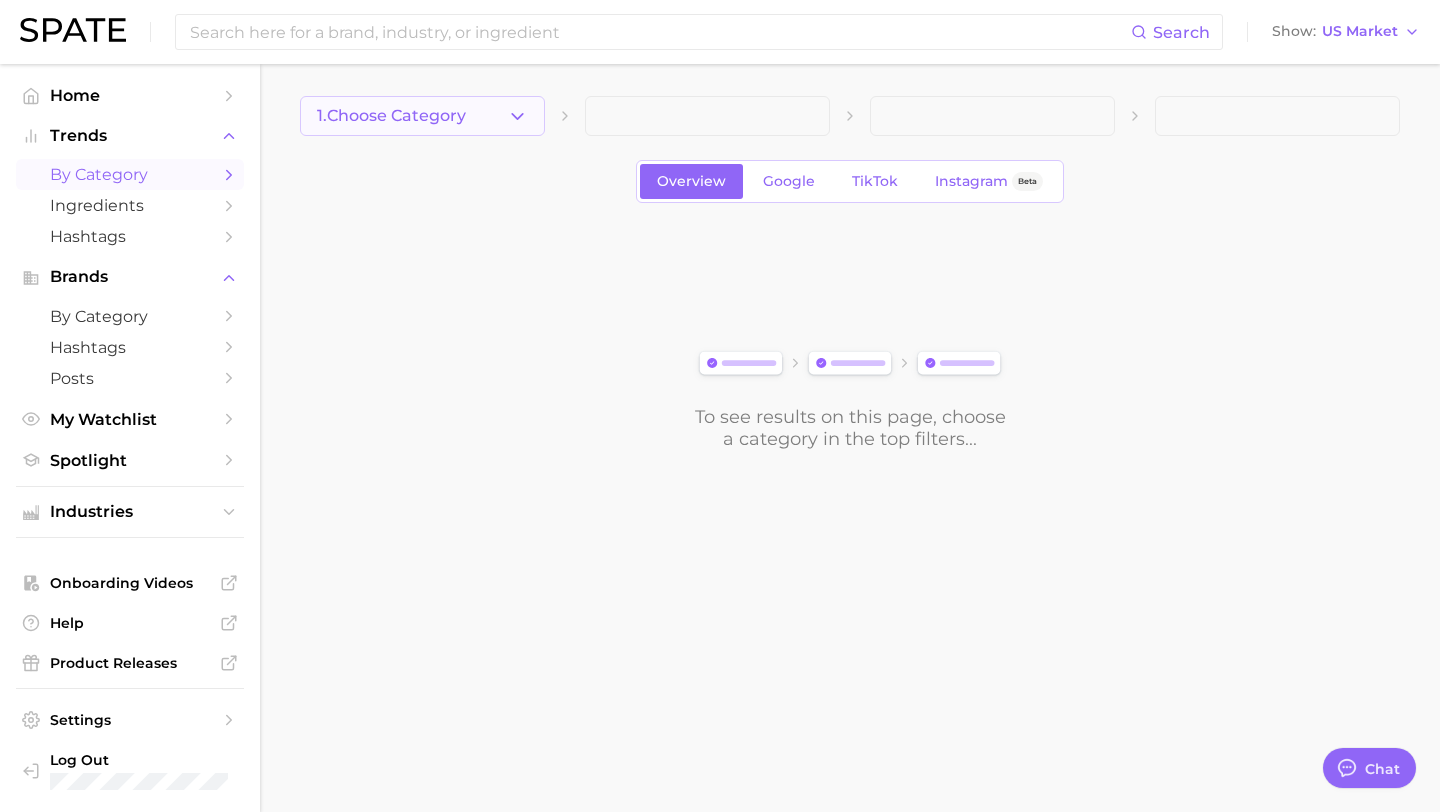 click 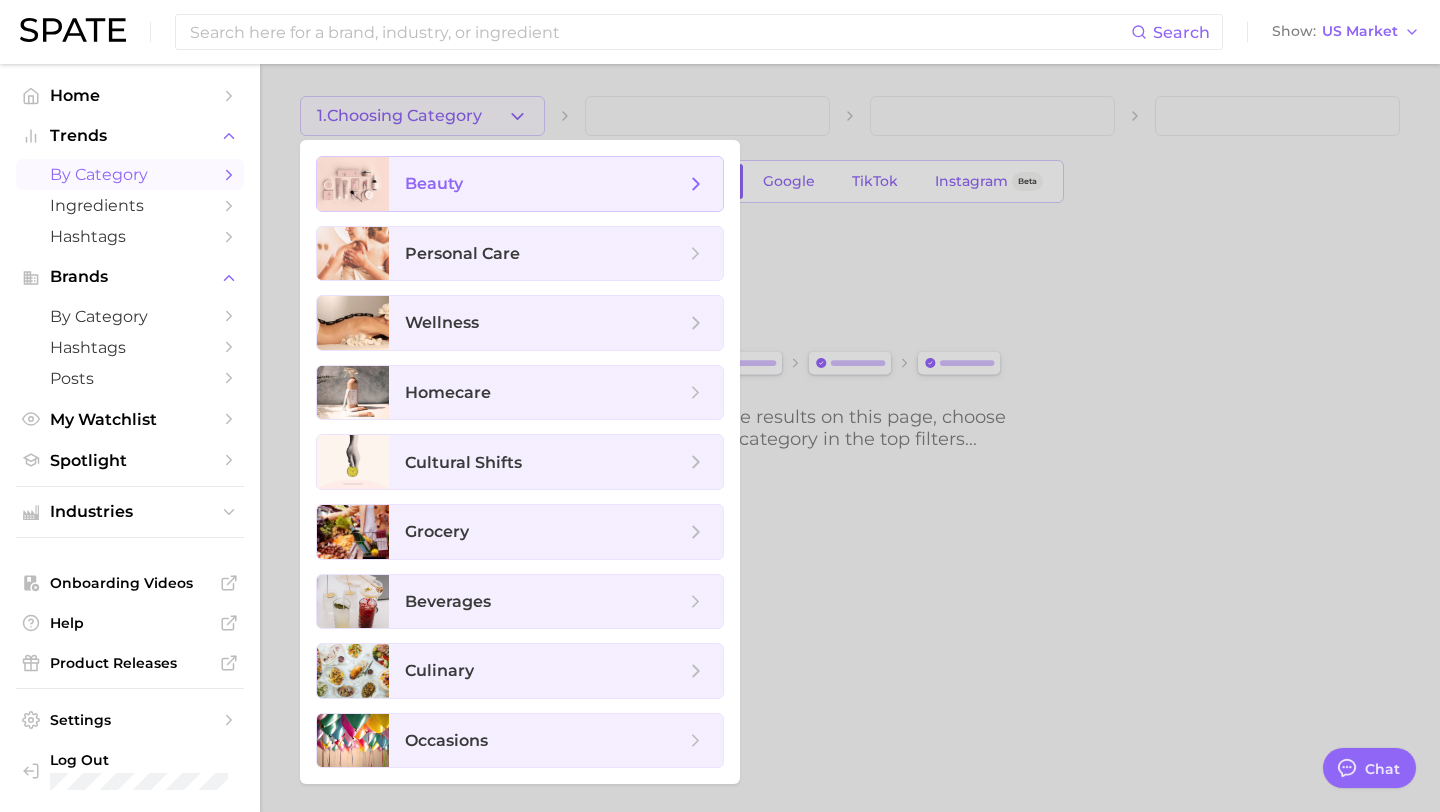 click 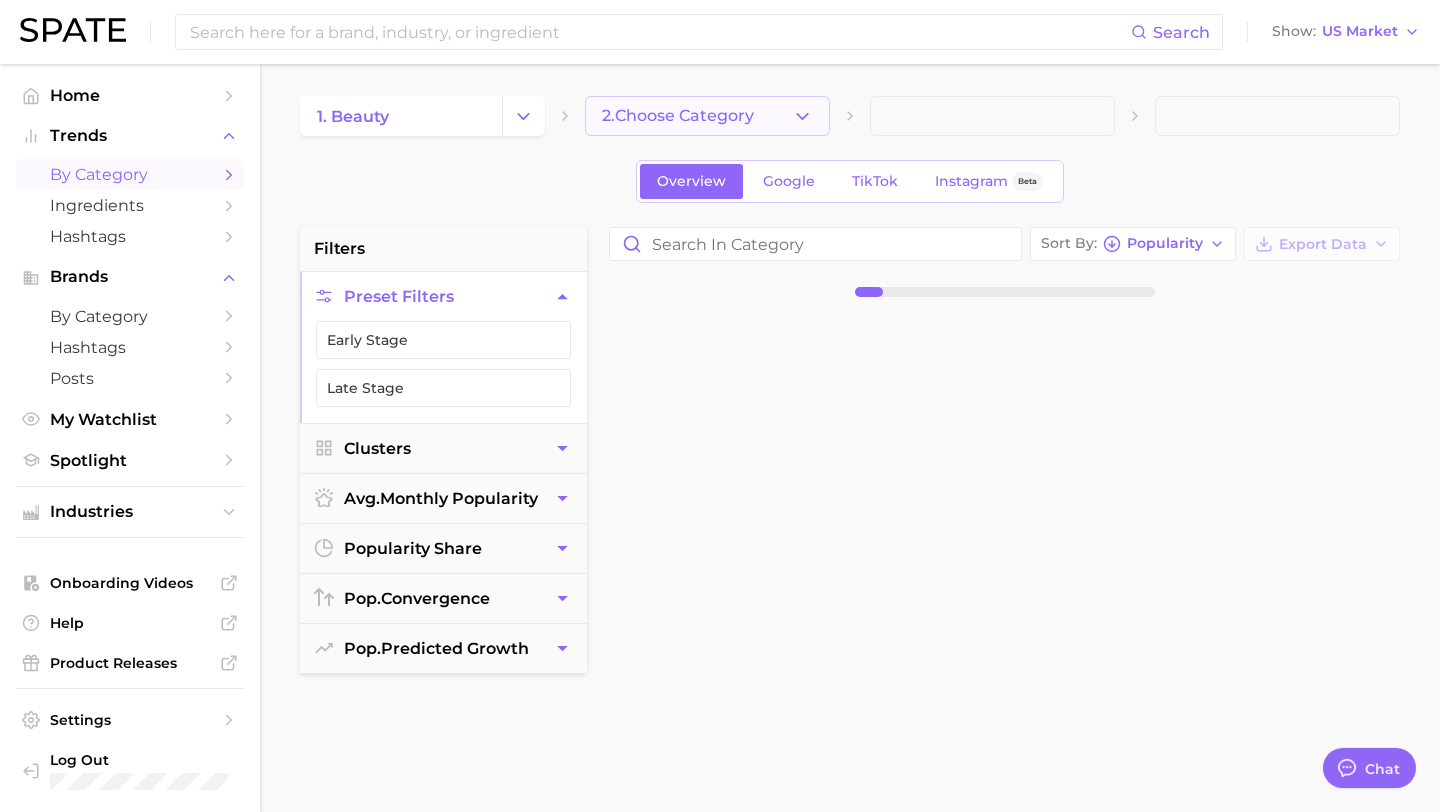 click 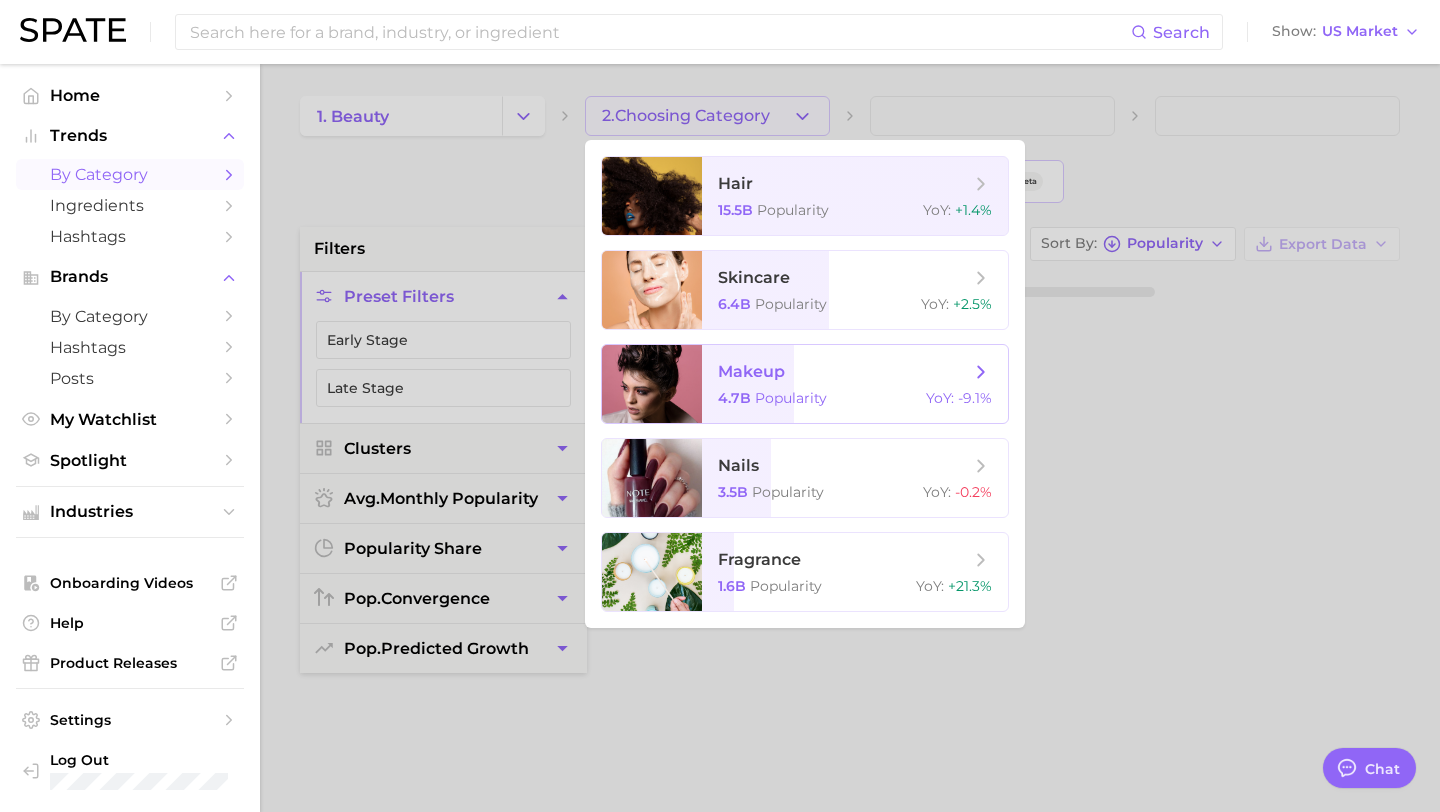 click 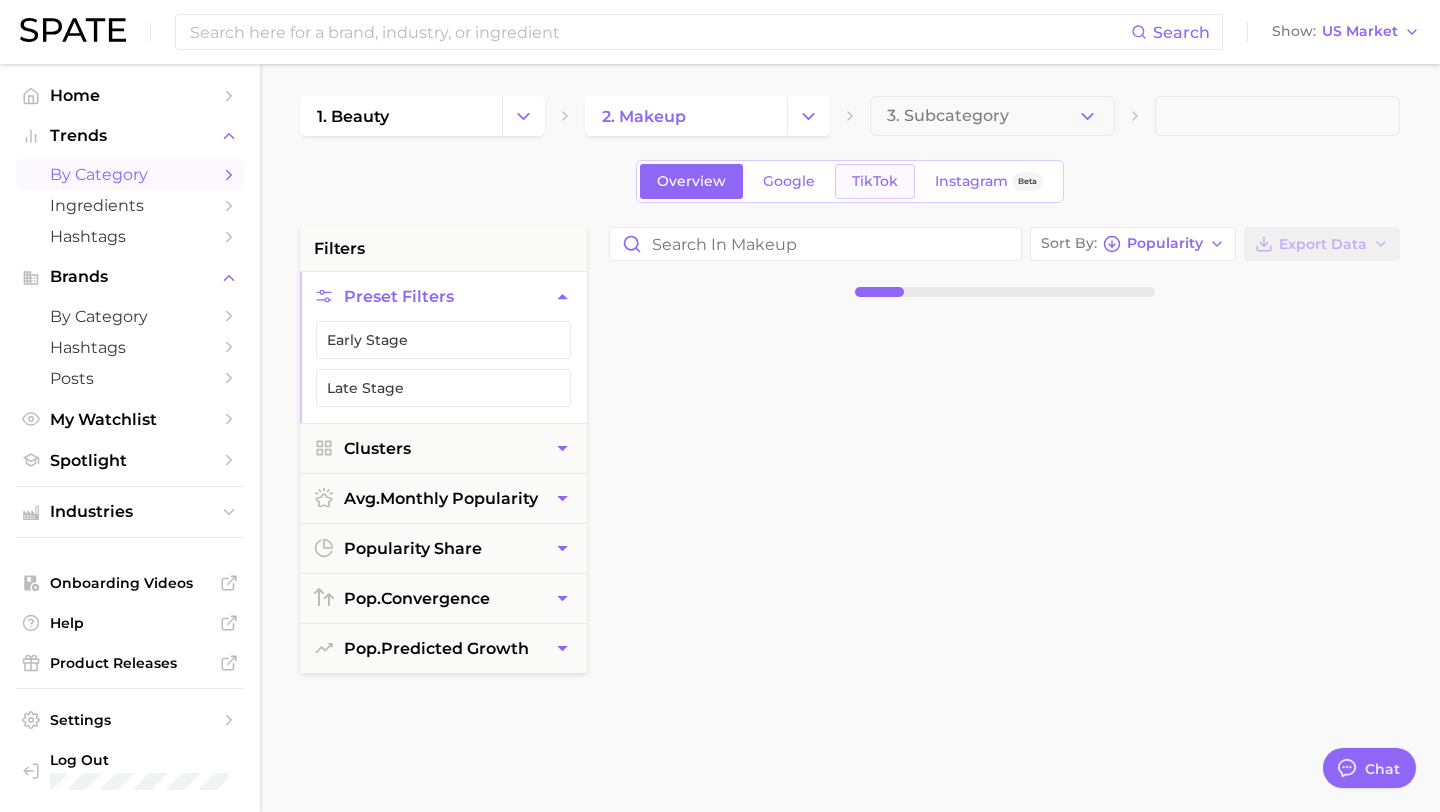 click on "TikTok" at bounding box center (875, 181) 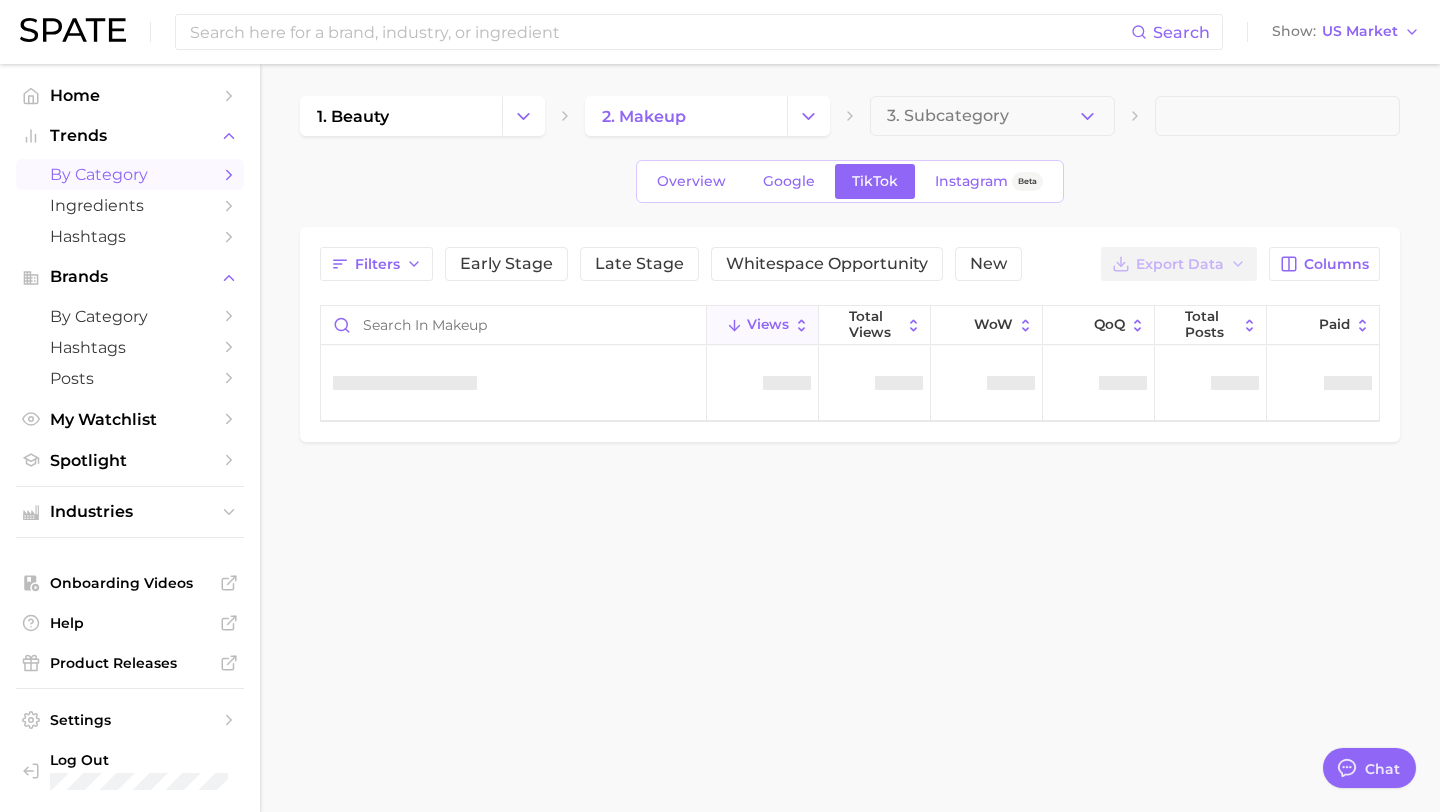 type on "x" 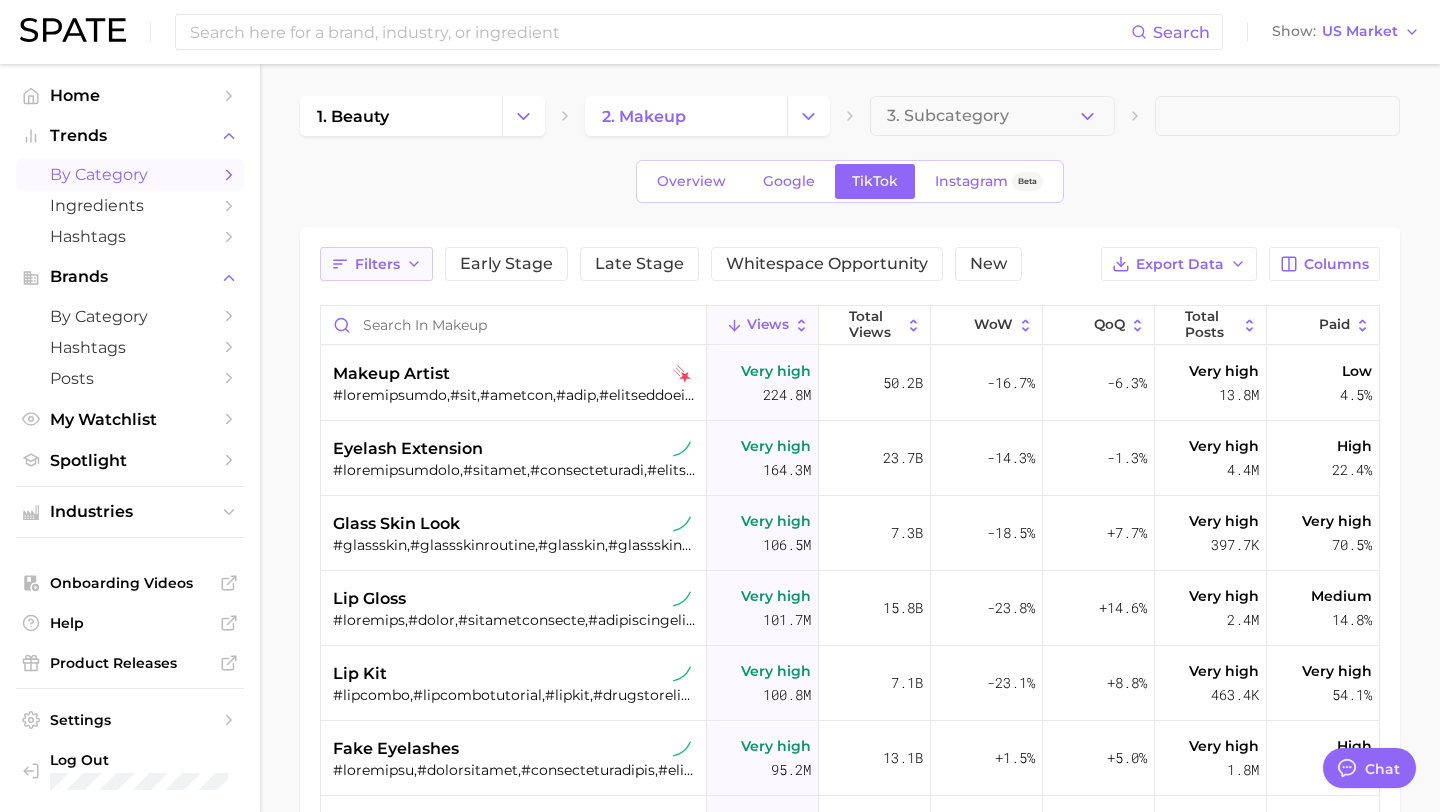 click on "Filters" at bounding box center [377, 264] 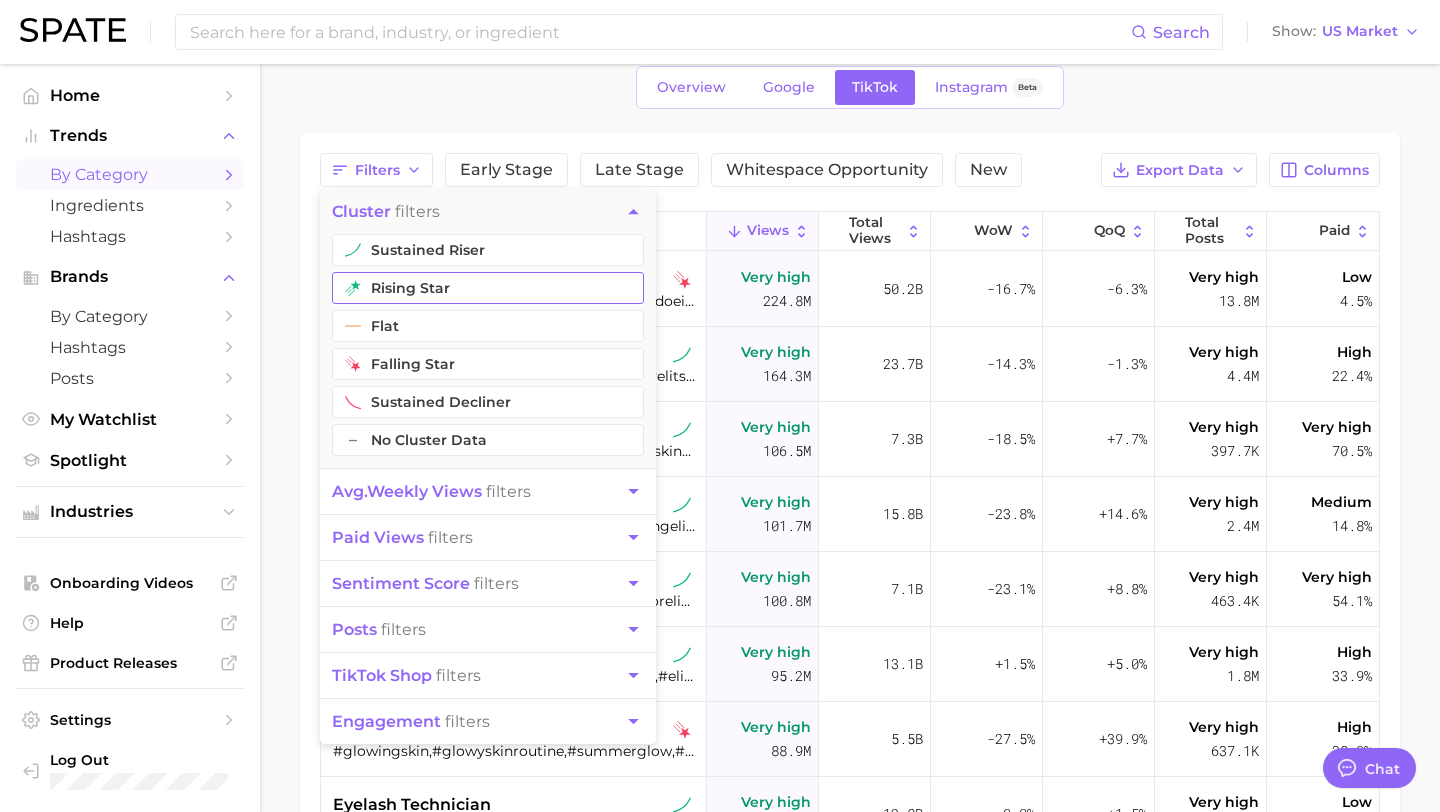 scroll, scrollTop: 97, scrollLeft: 0, axis: vertical 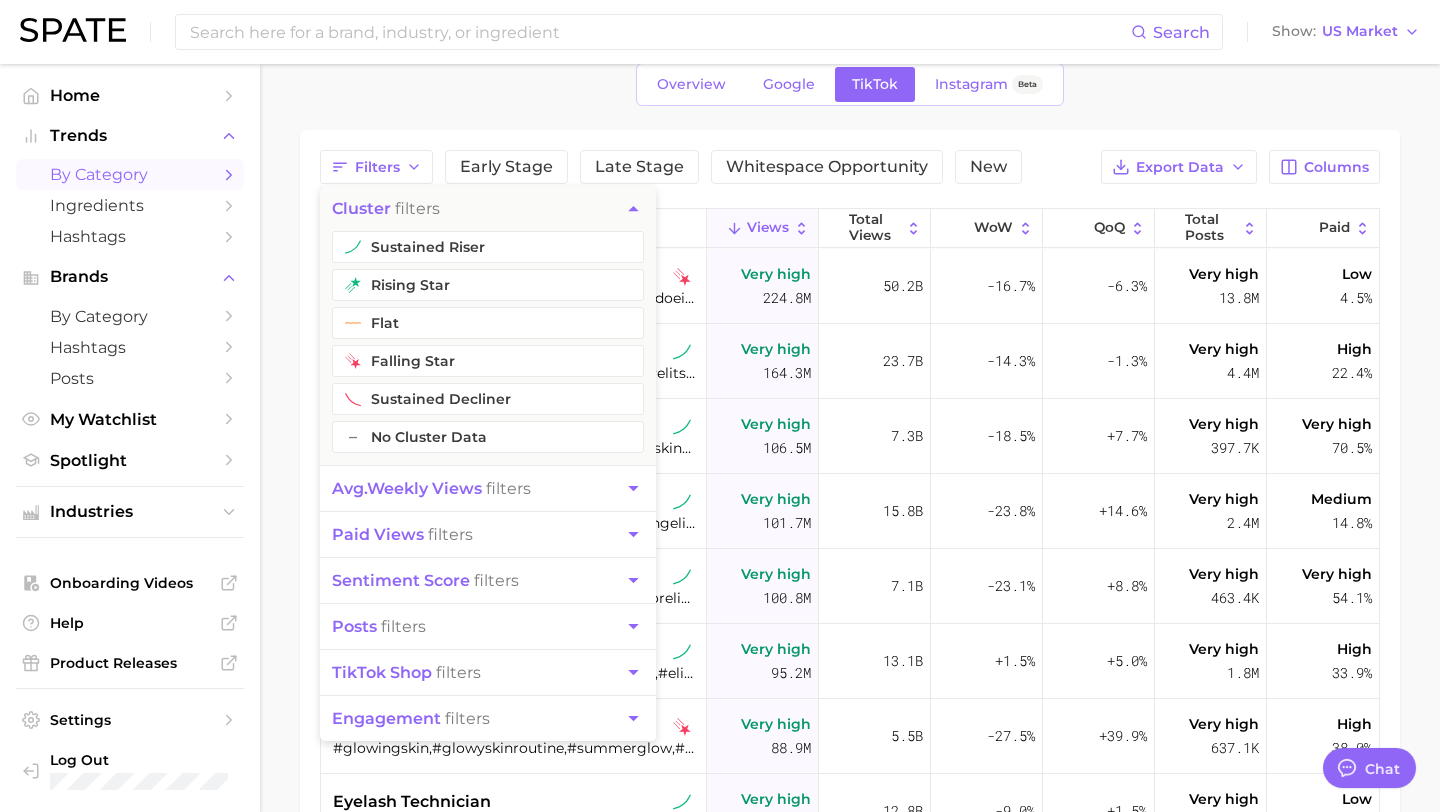 click on "avg.  weekly views" at bounding box center (407, 488) 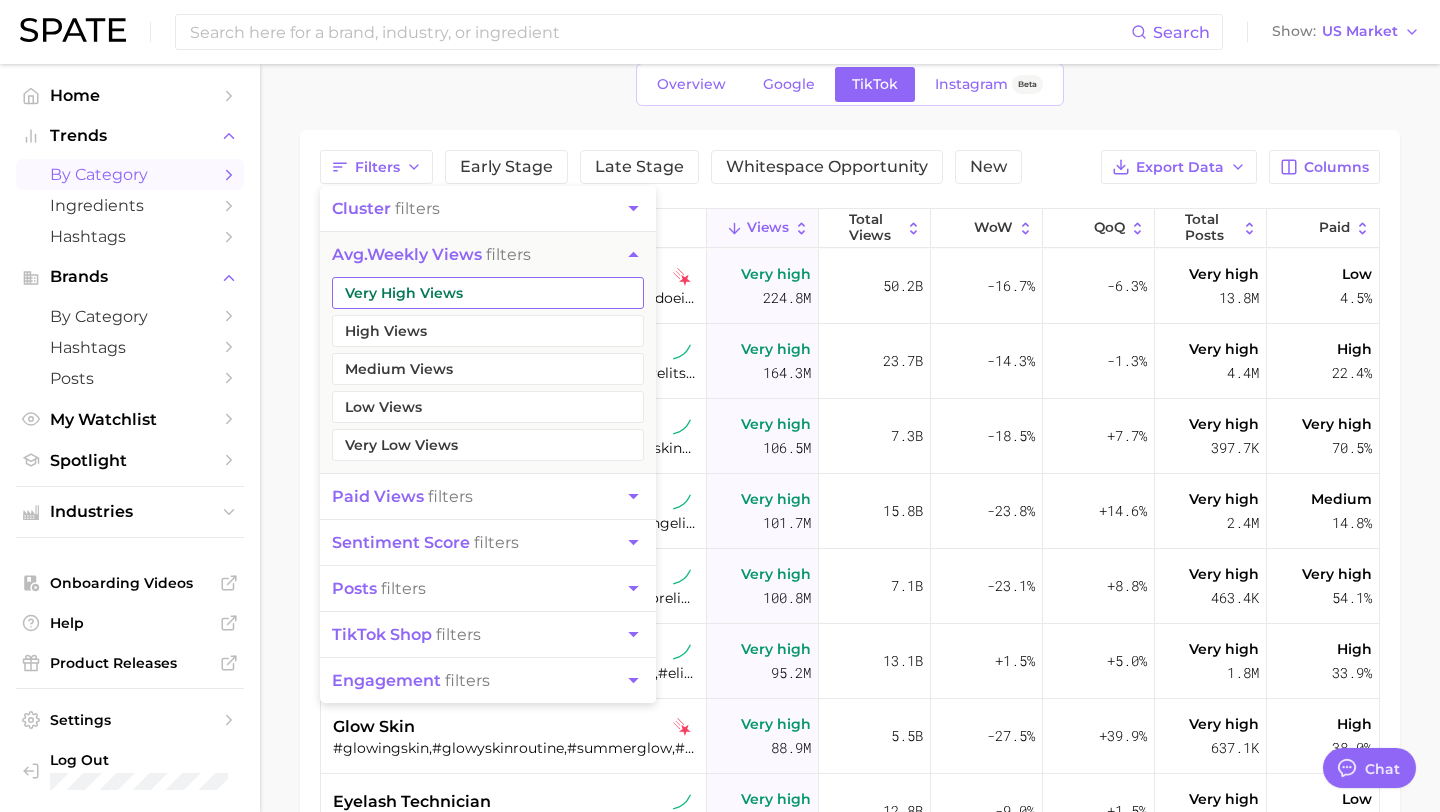 click on "Very High Views" at bounding box center [488, 293] 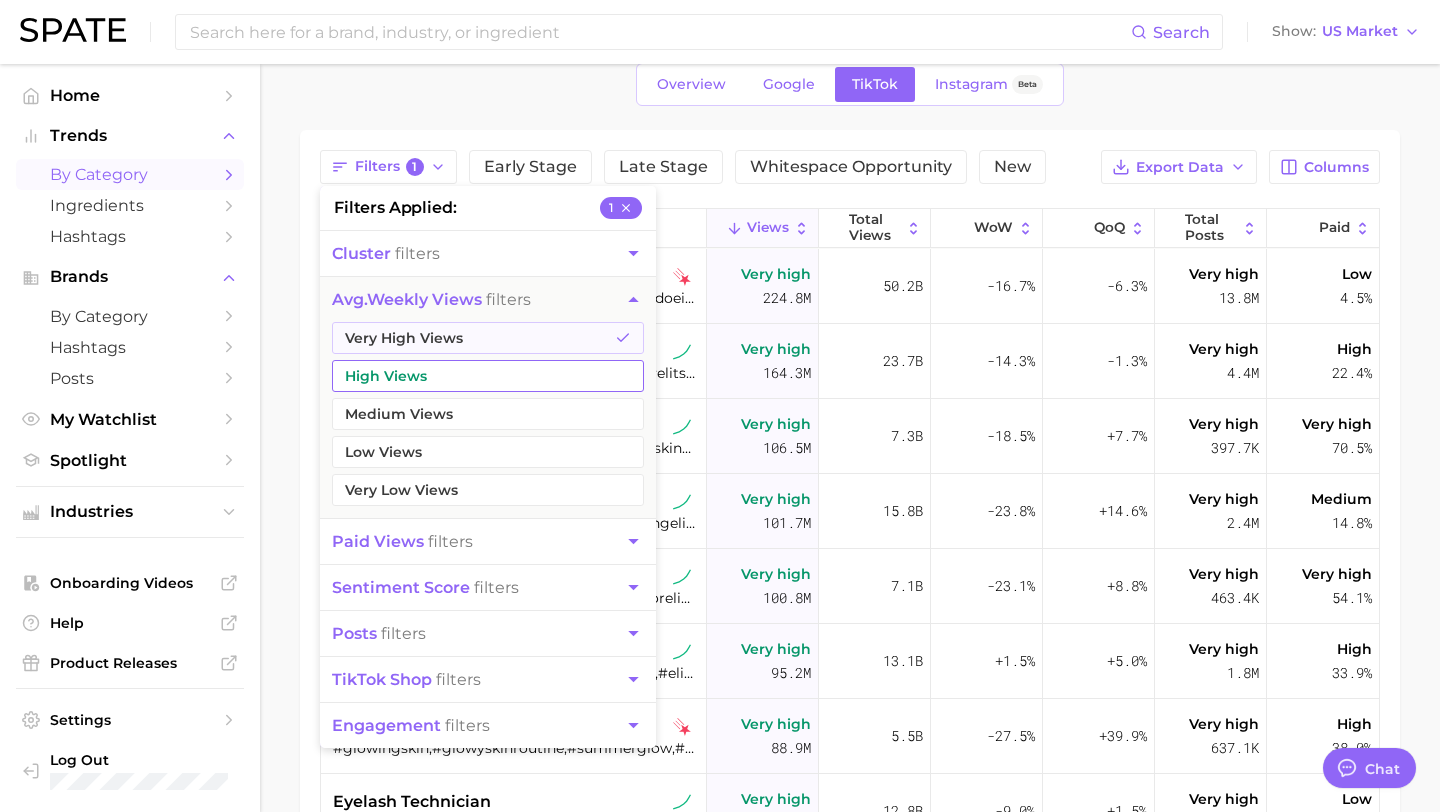 click on "High Views" at bounding box center (488, 376) 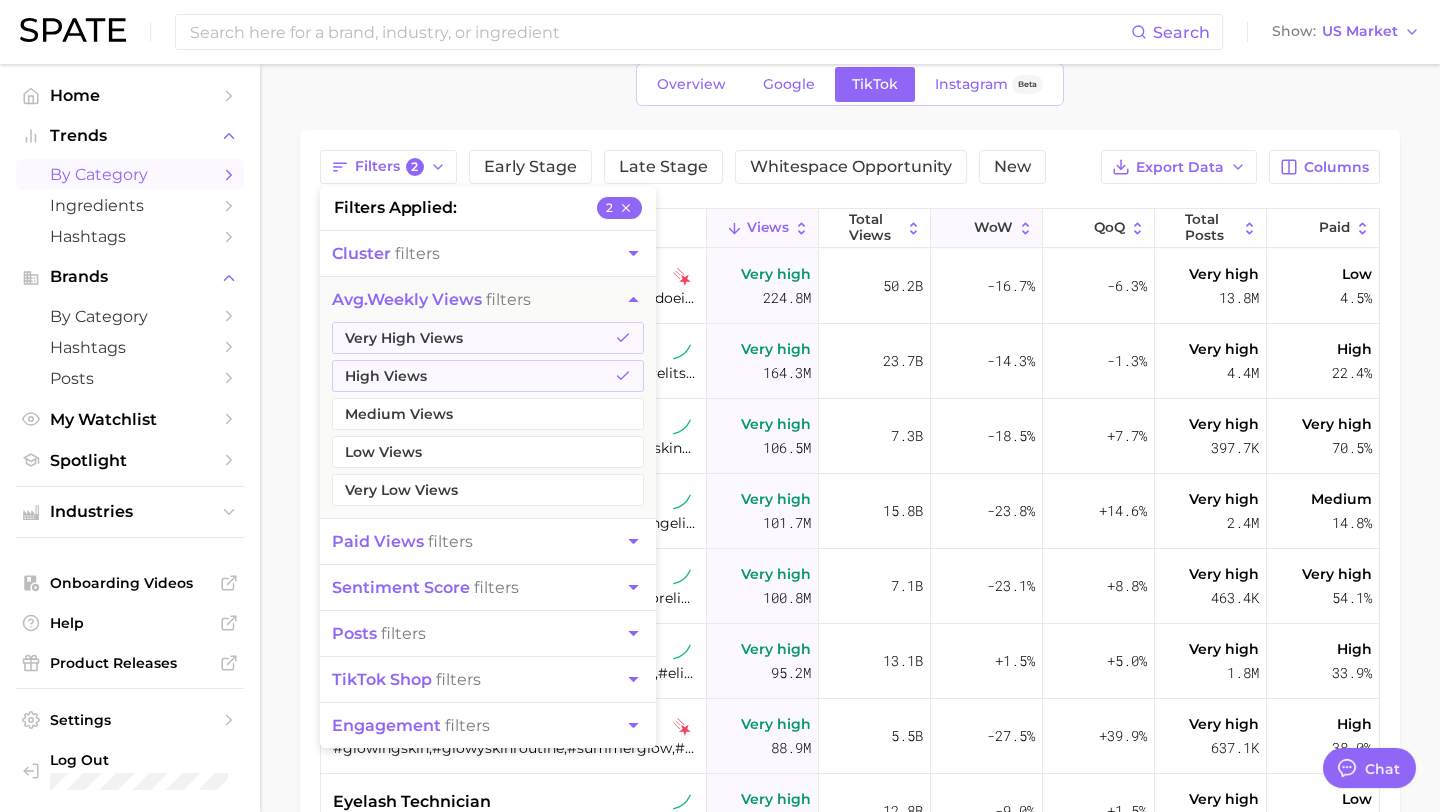 click on "WoW" at bounding box center [987, 228] 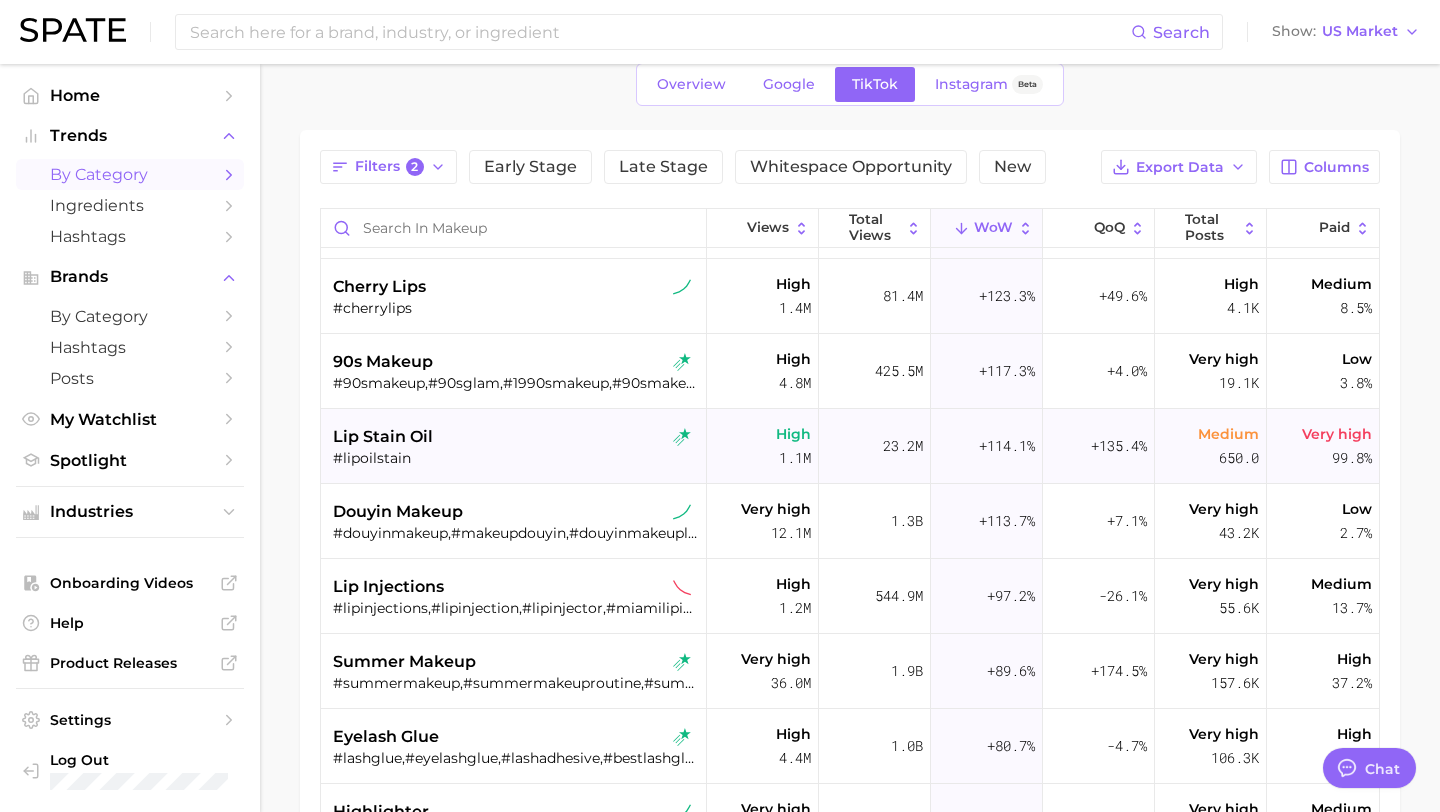 scroll, scrollTop: 390, scrollLeft: 0, axis: vertical 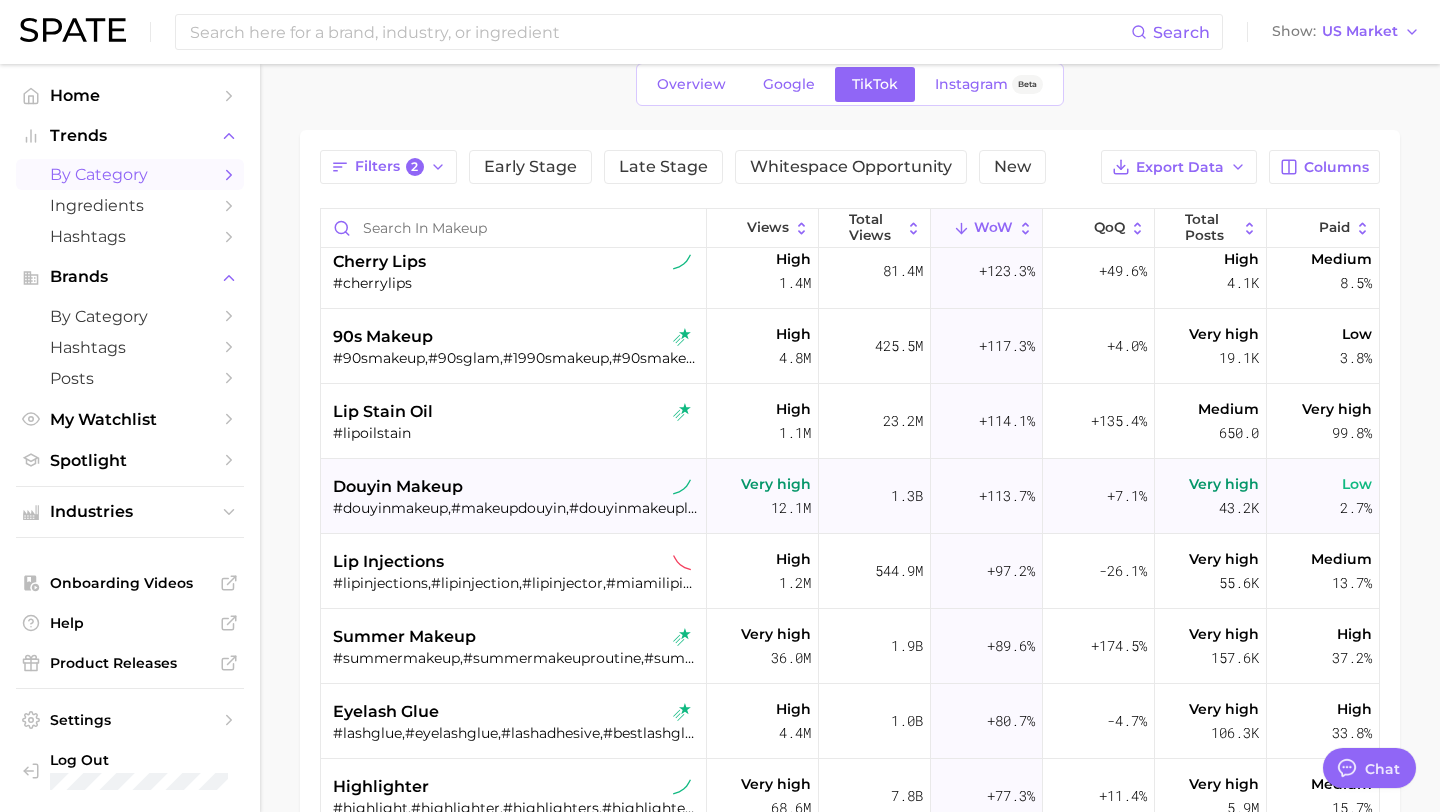 click on "douyin makeup" at bounding box center (516, 487) 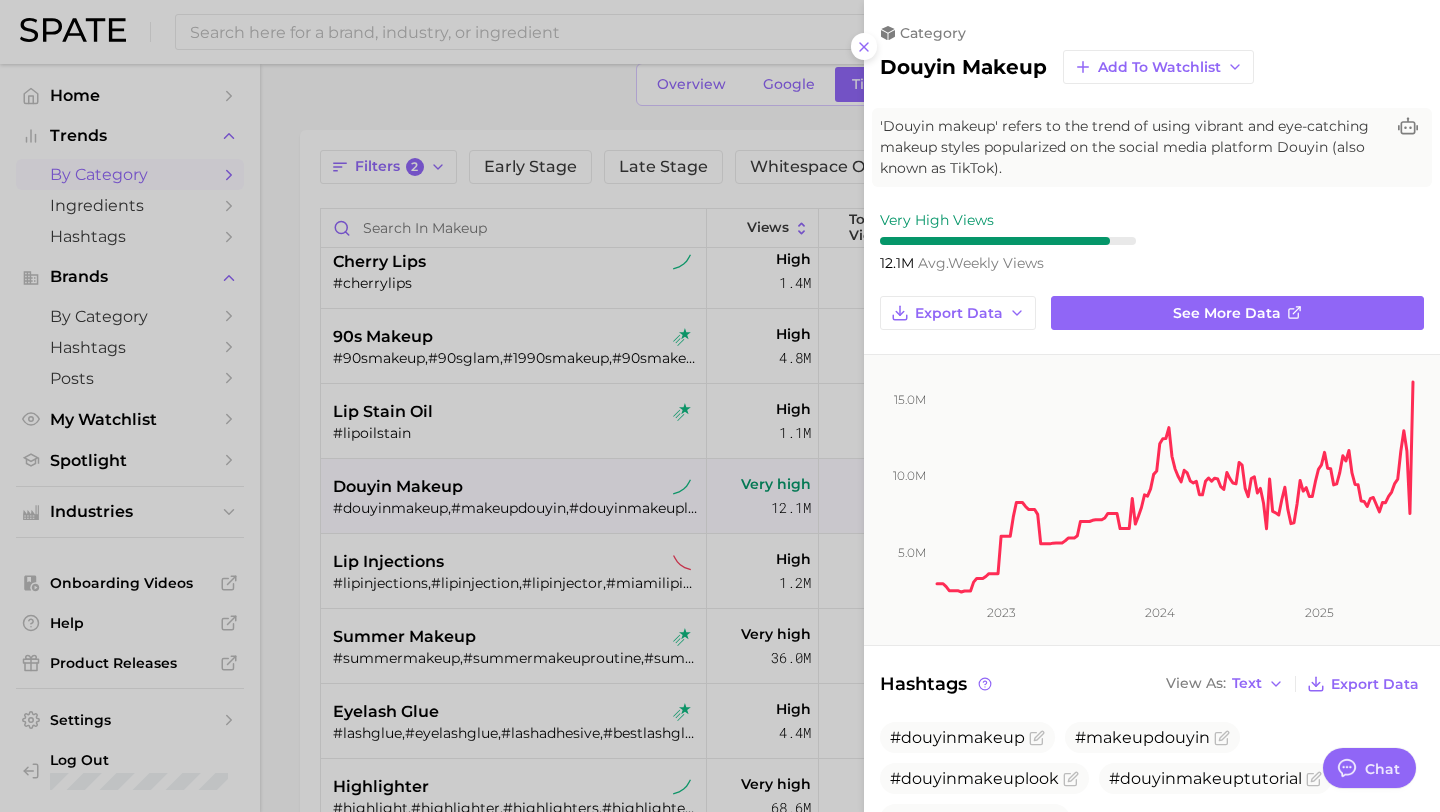 scroll, scrollTop: 0, scrollLeft: 0, axis: both 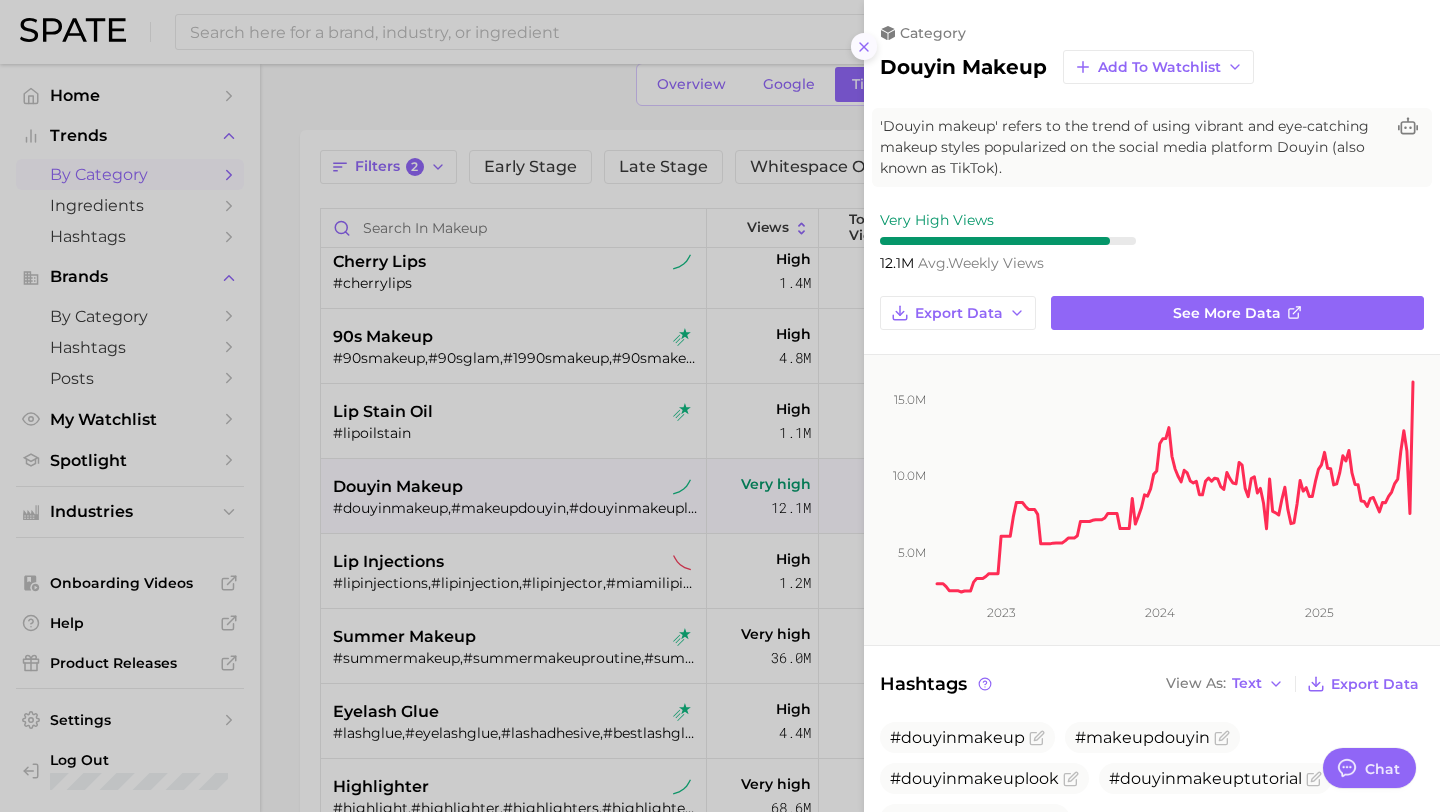 click 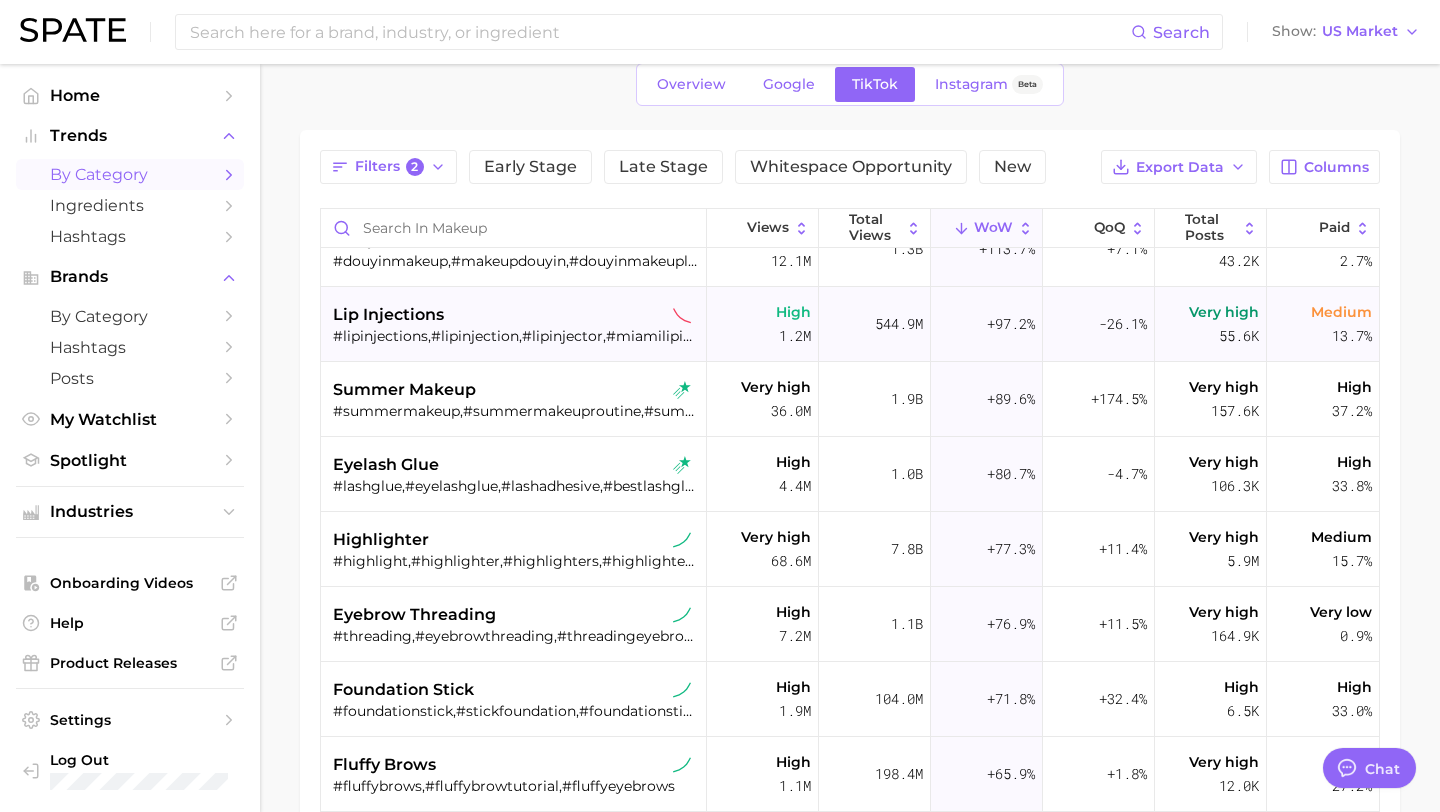 scroll, scrollTop: 638, scrollLeft: 0, axis: vertical 